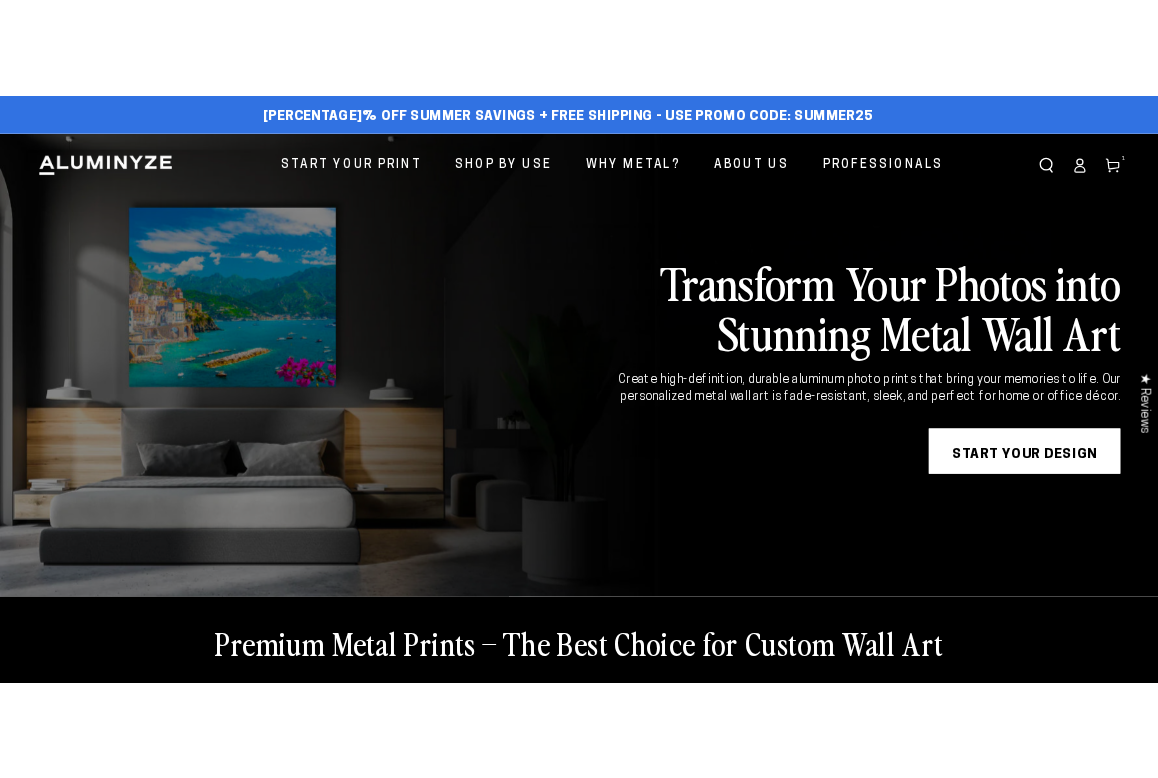 scroll, scrollTop: 0, scrollLeft: 0, axis: both 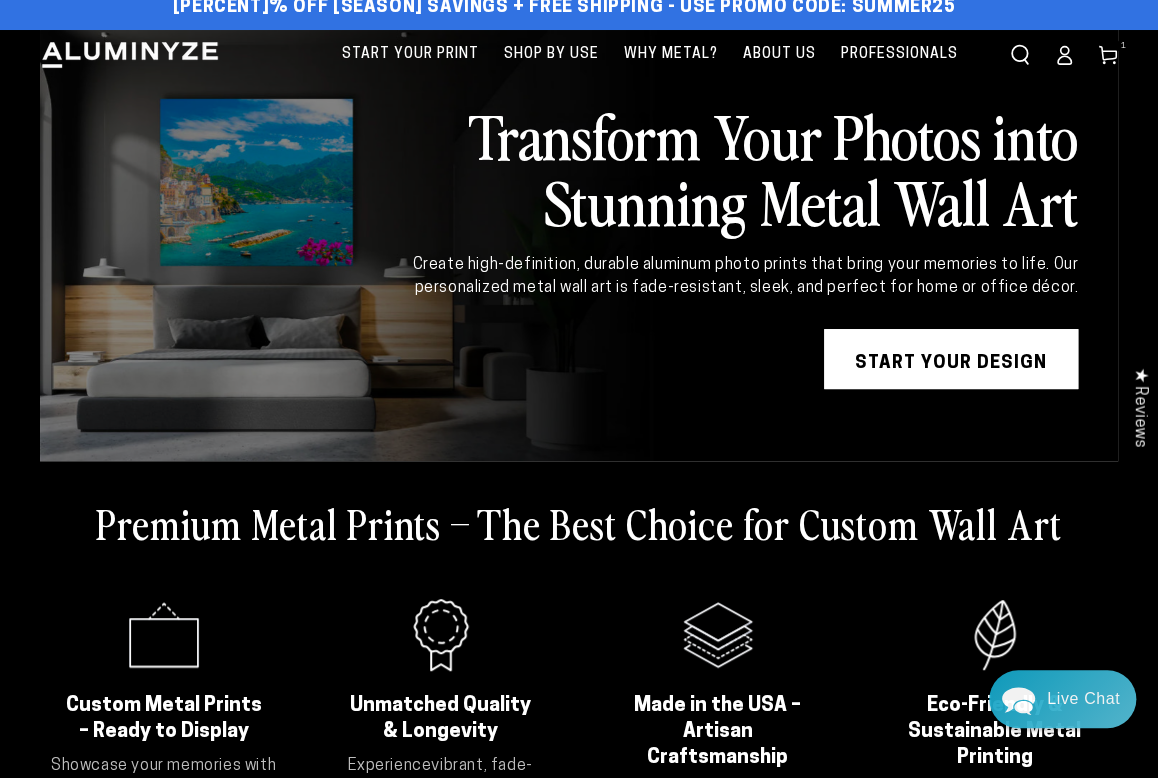 click on "START YOUR DESIGN" at bounding box center (951, 359) 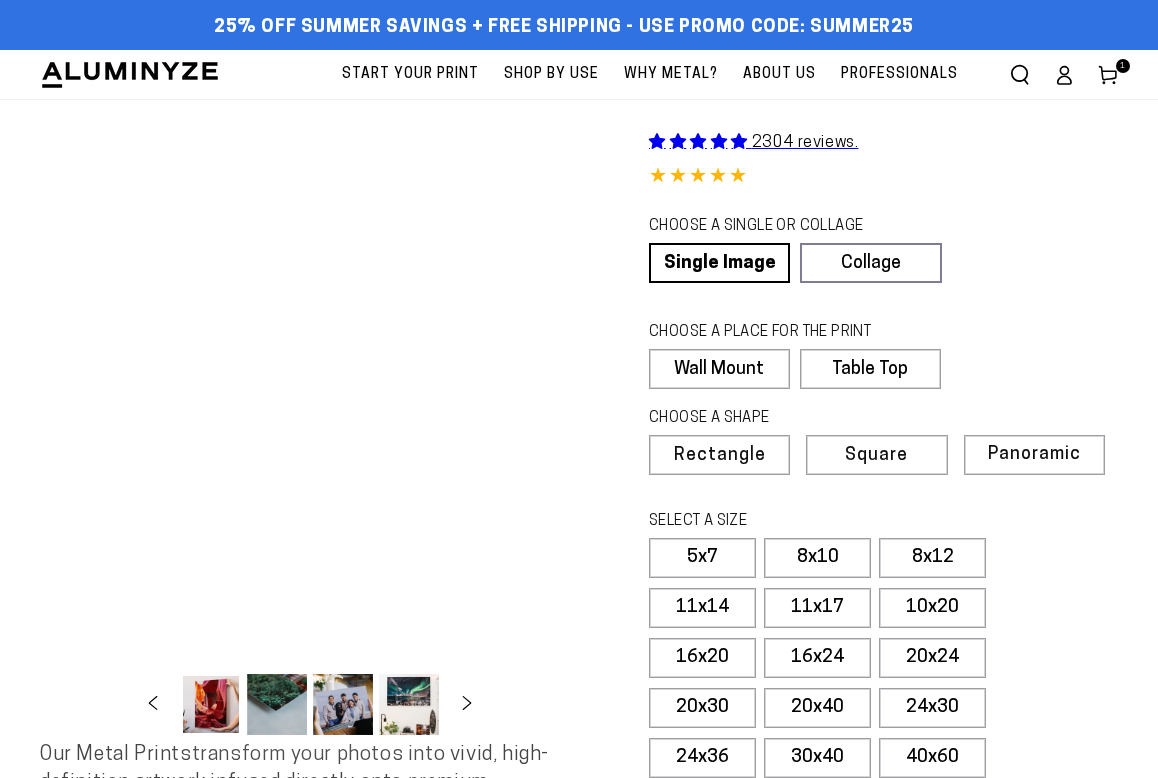 scroll, scrollTop: 0, scrollLeft: 0, axis: both 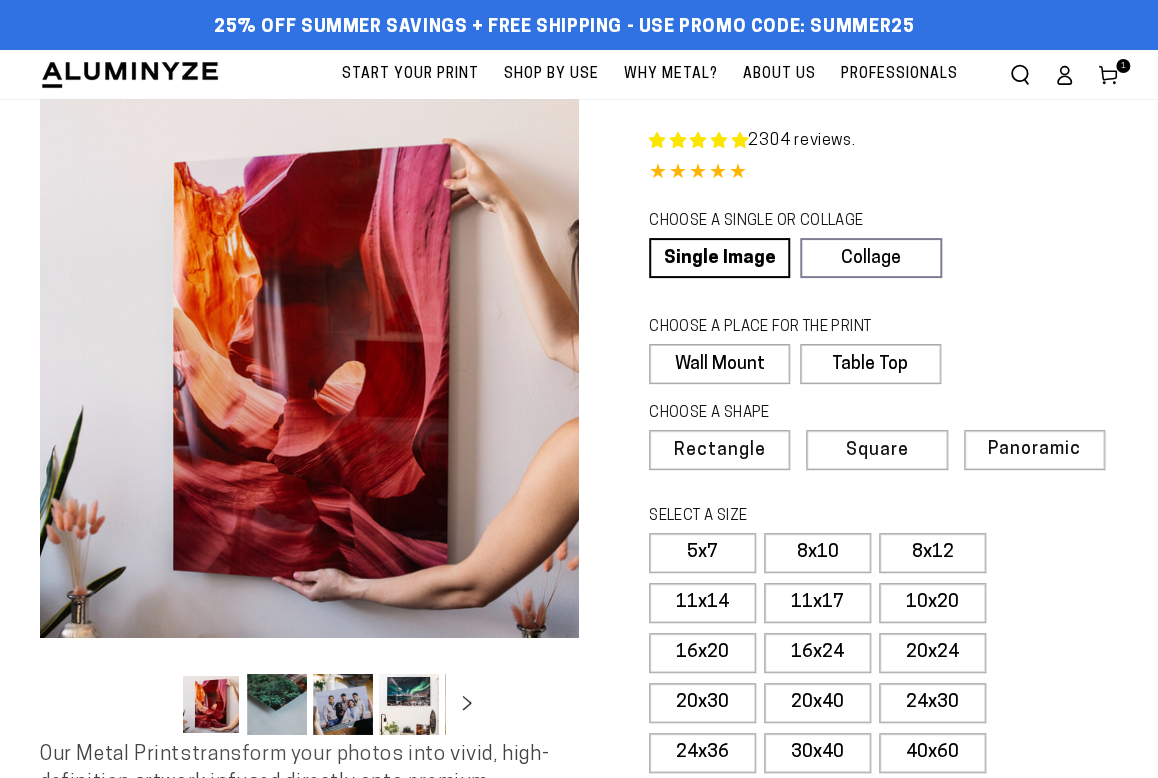 select on "**********" 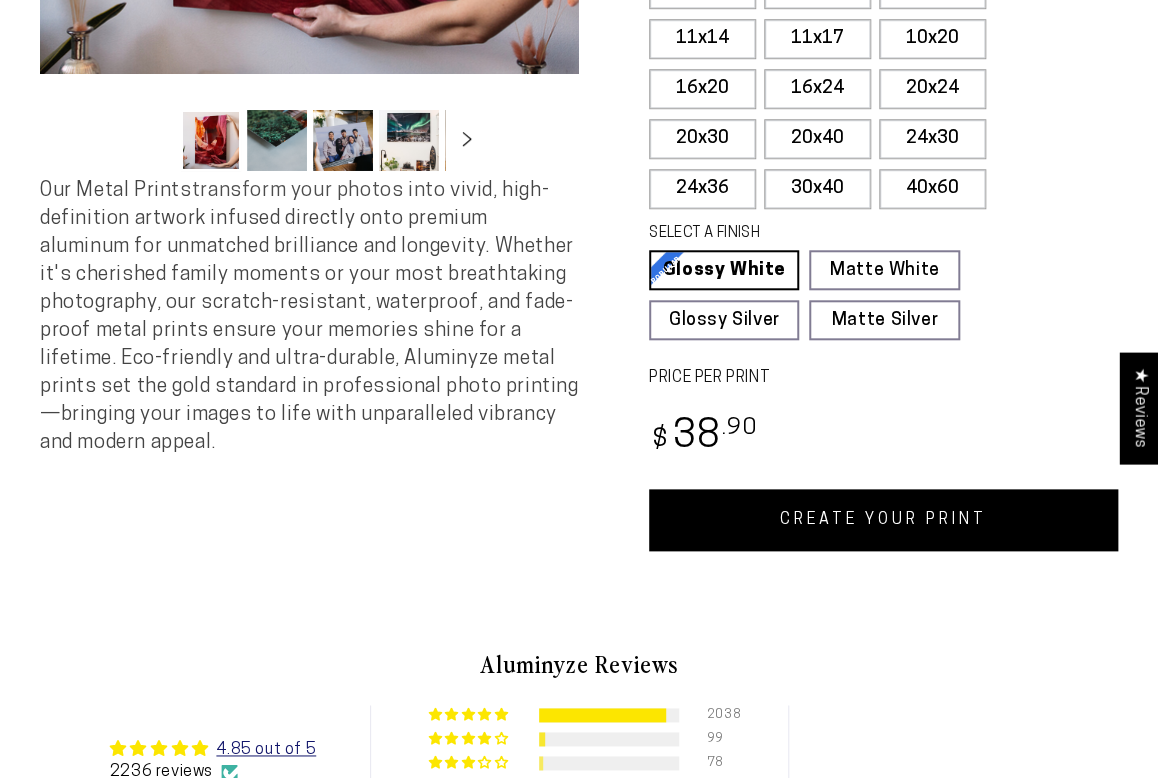scroll, scrollTop: 576, scrollLeft: 0, axis: vertical 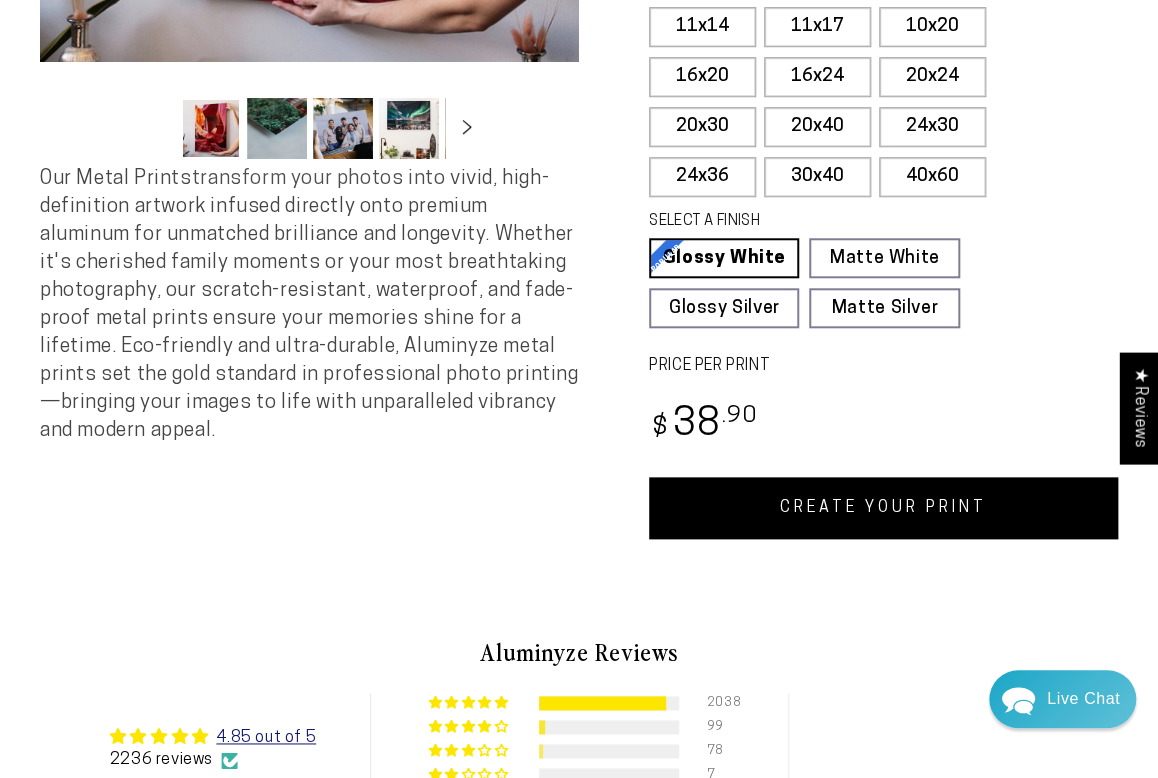click on "CREATE YOUR PRINT" at bounding box center [883, 508] 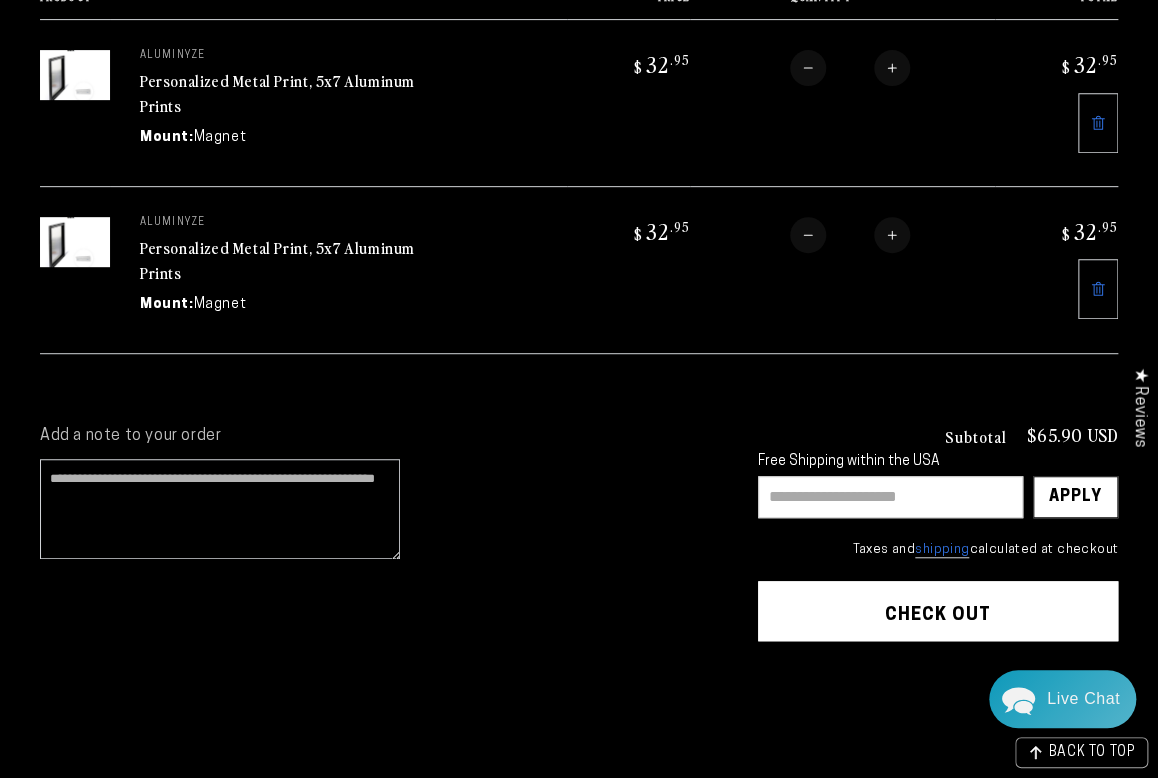 scroll, scrollTop: 272, scrollLeft: 0, axis: vertical 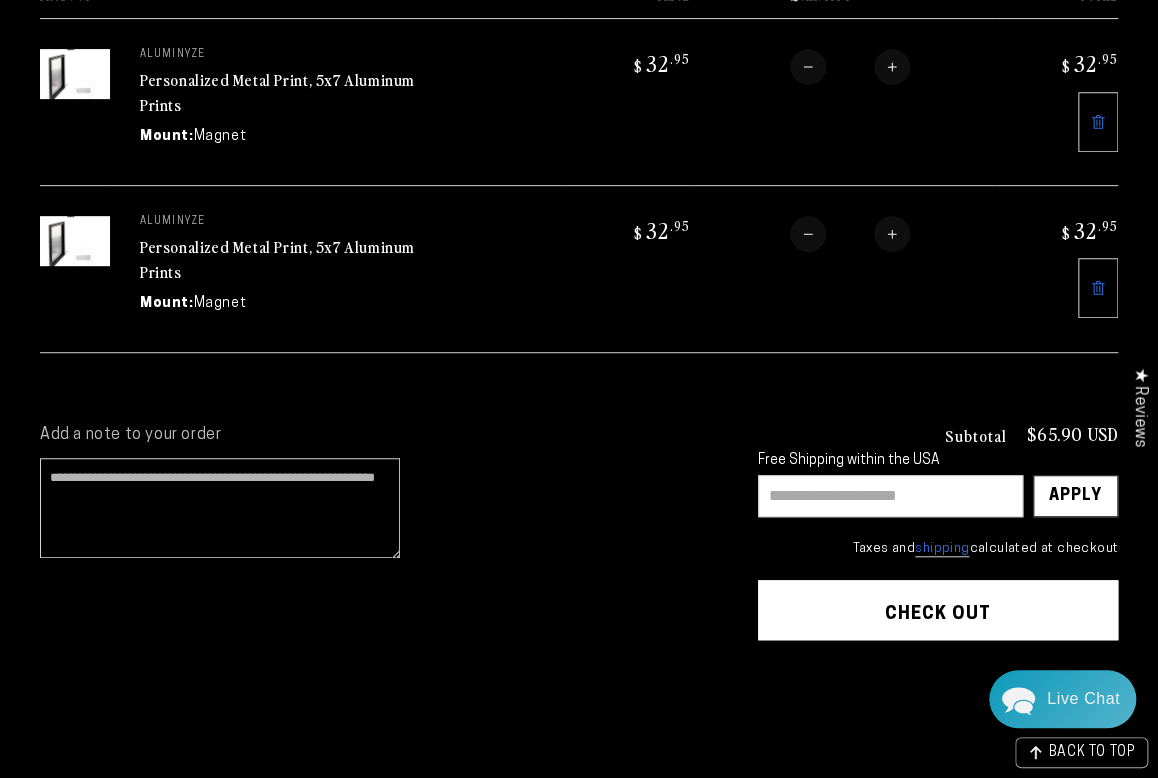 click on "Check out" at bounding box center [938, 610] 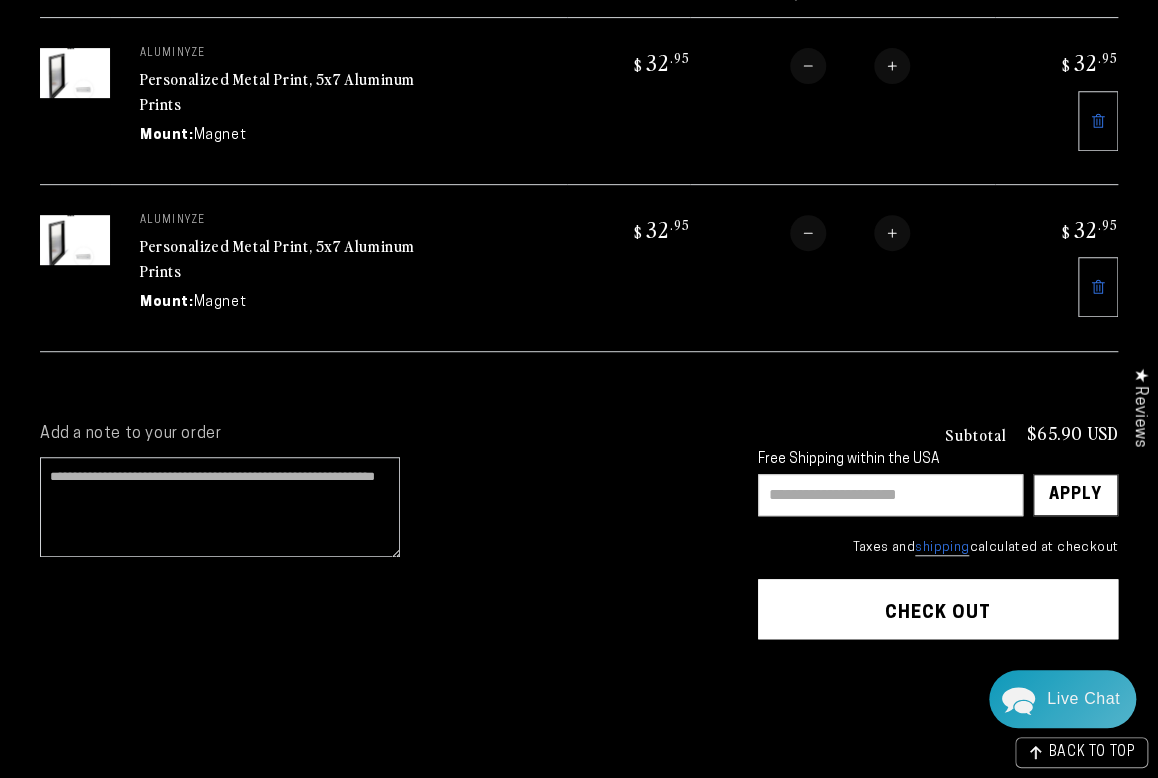 scroll, scrollTop: 0, scrollLeft: 0, axis: both 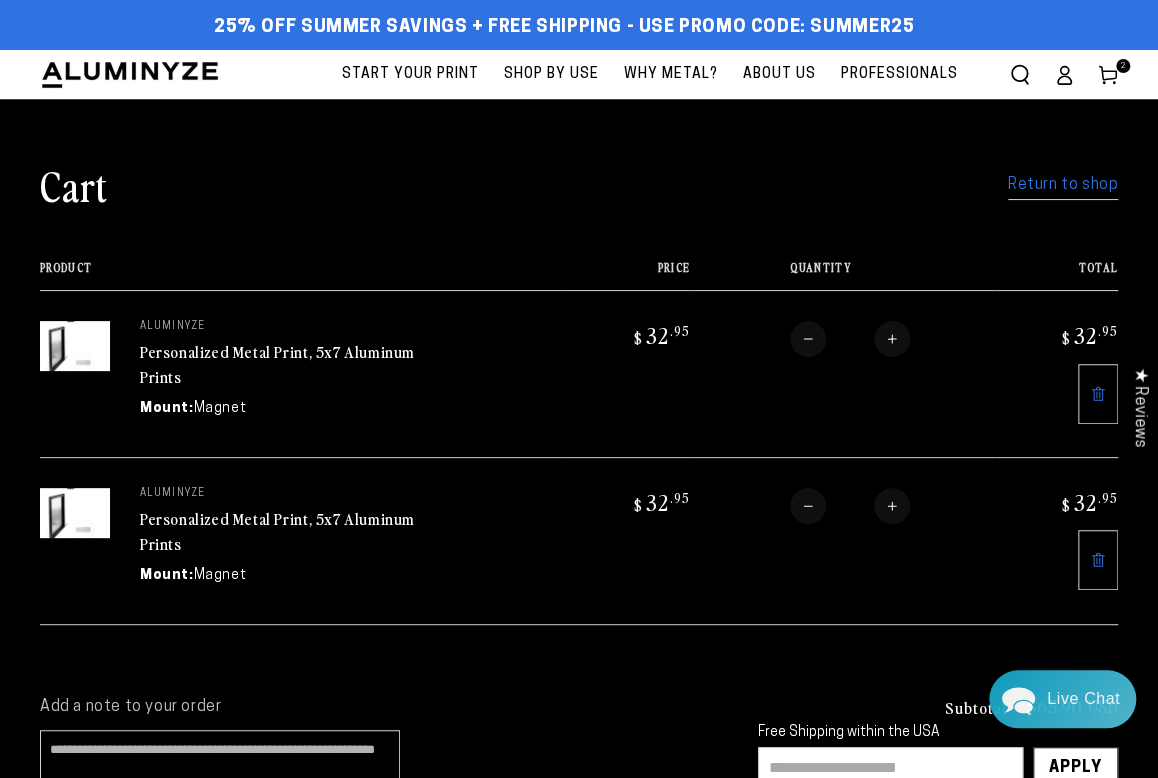 click 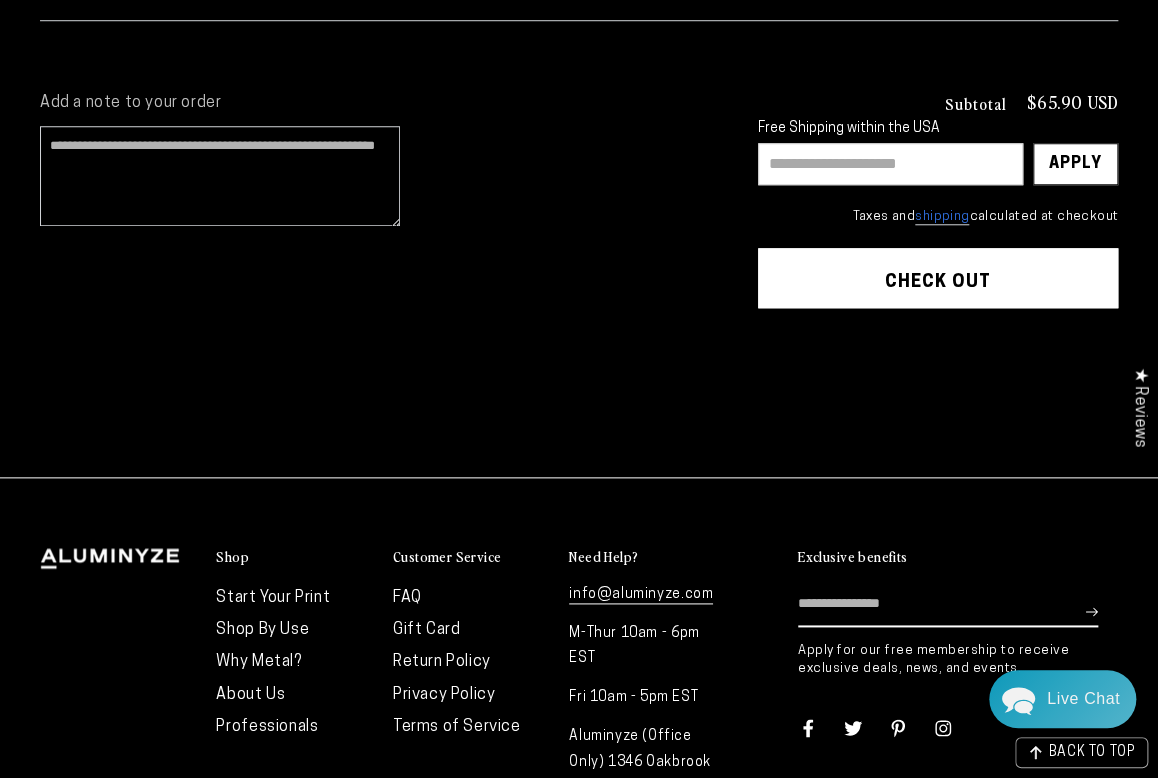 scroll, scrollTop: 0, scrollLeft: 0, axis: both 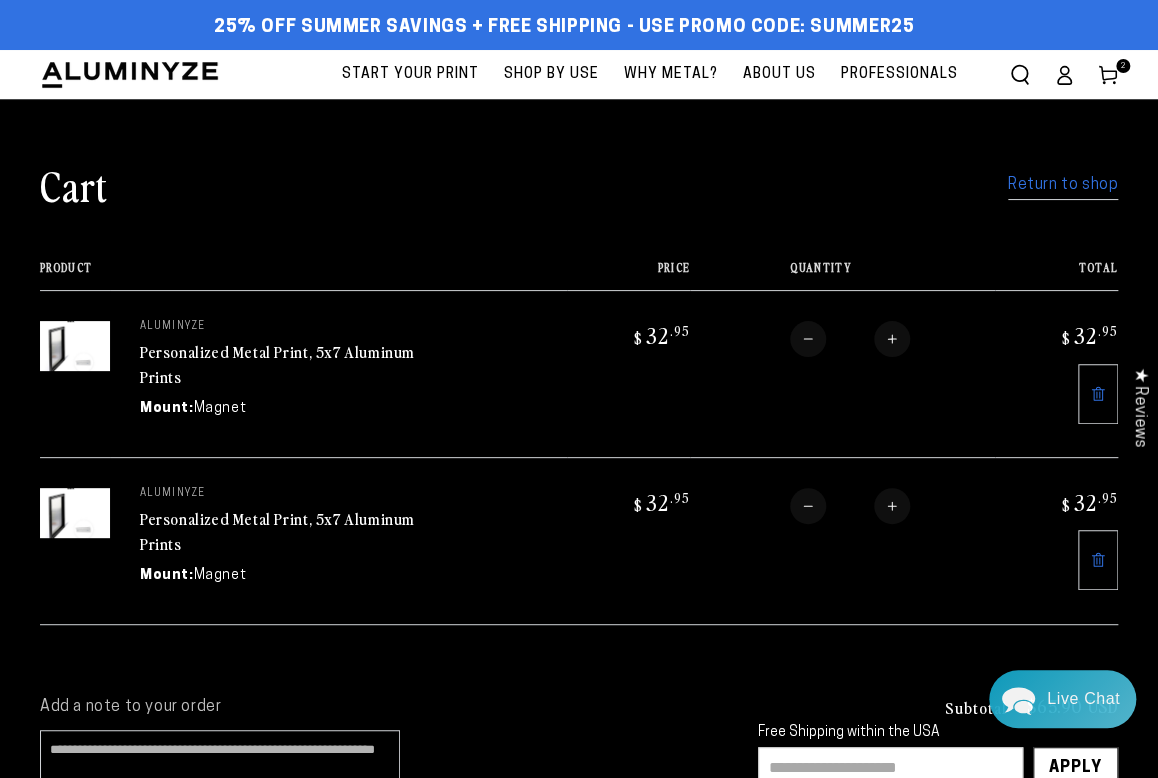 click on "Start Your Print" at bounding box center [410, 74] 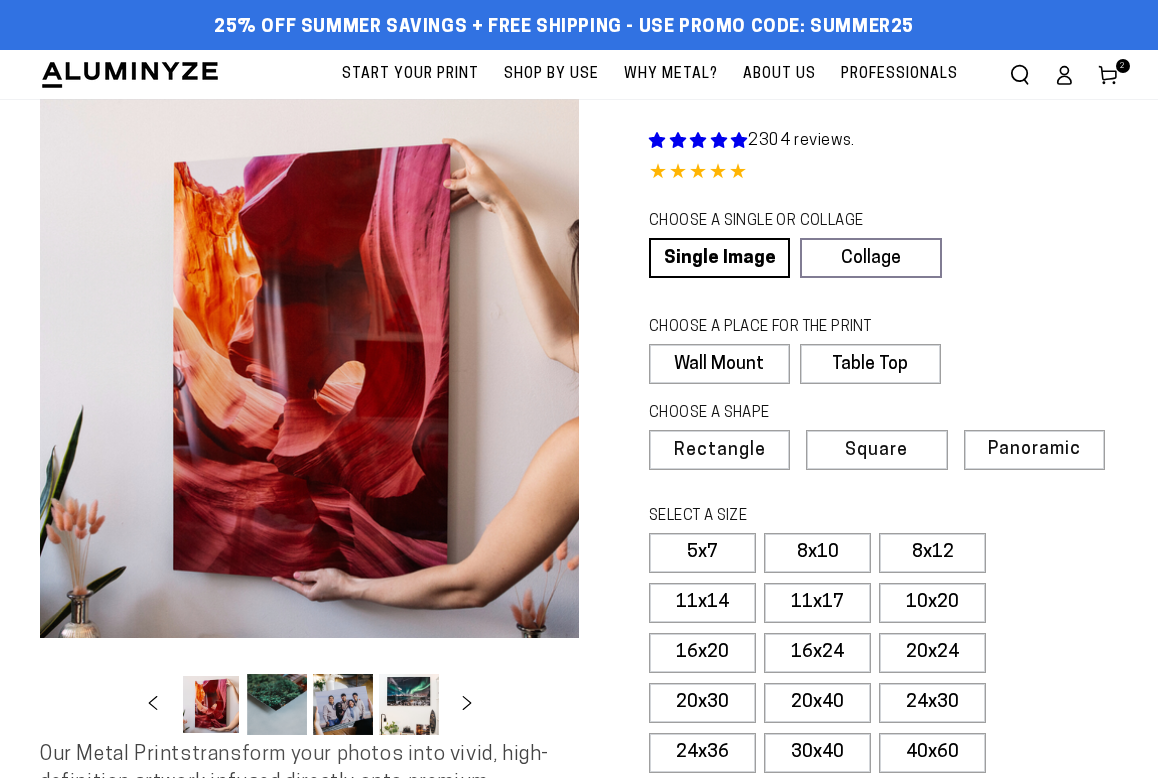 scroll, scrollTop: 0, scrollLeft: 0, axis: both 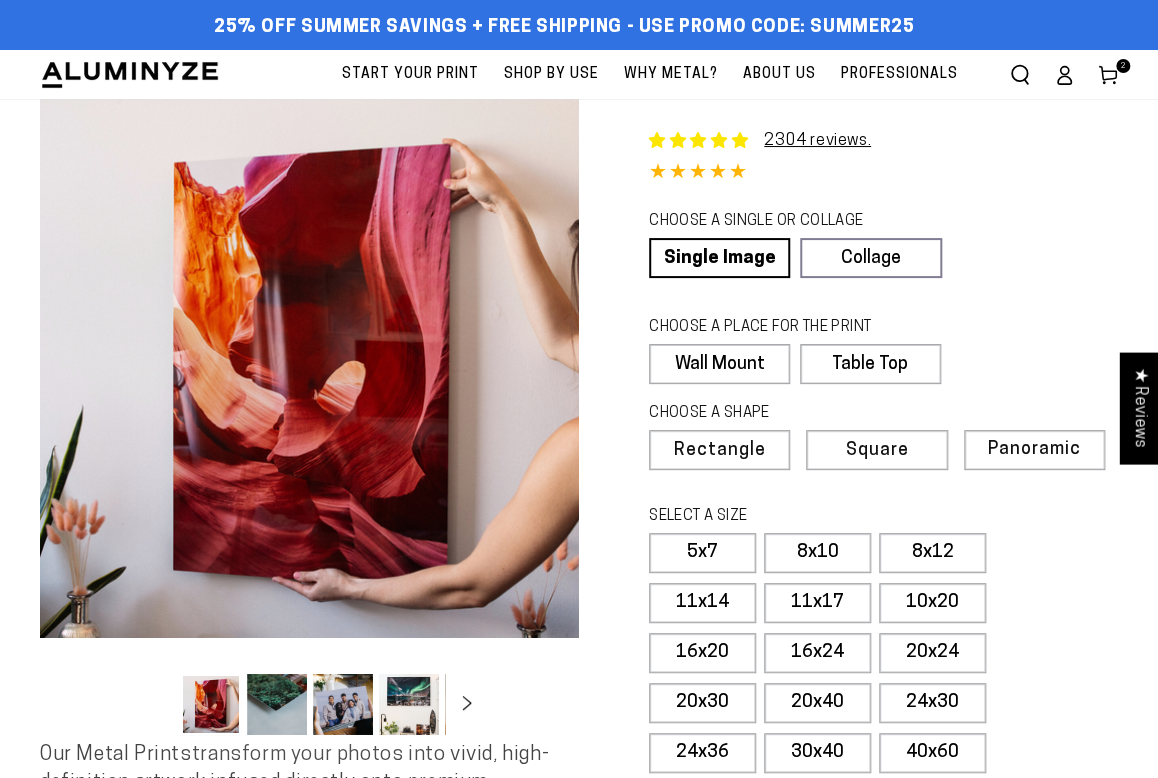 select on "**********" 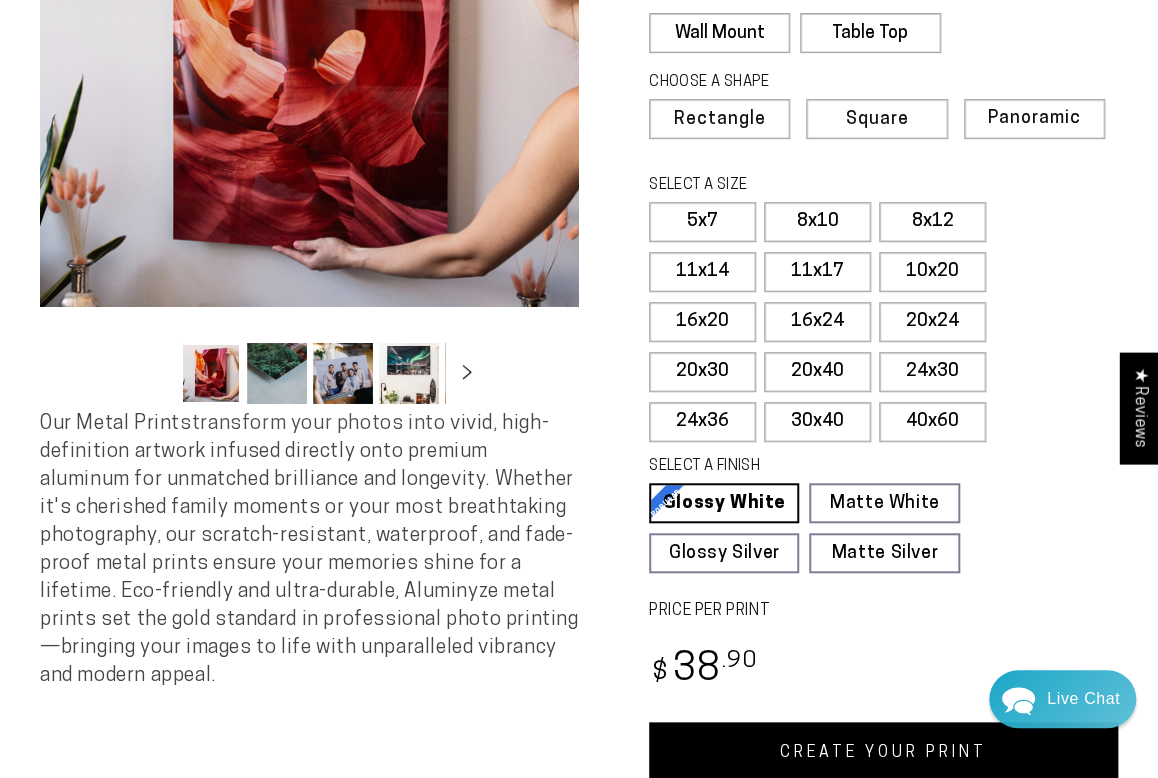 scroll, scrollTop: 720, scrollLeft: 0, axis: vertical 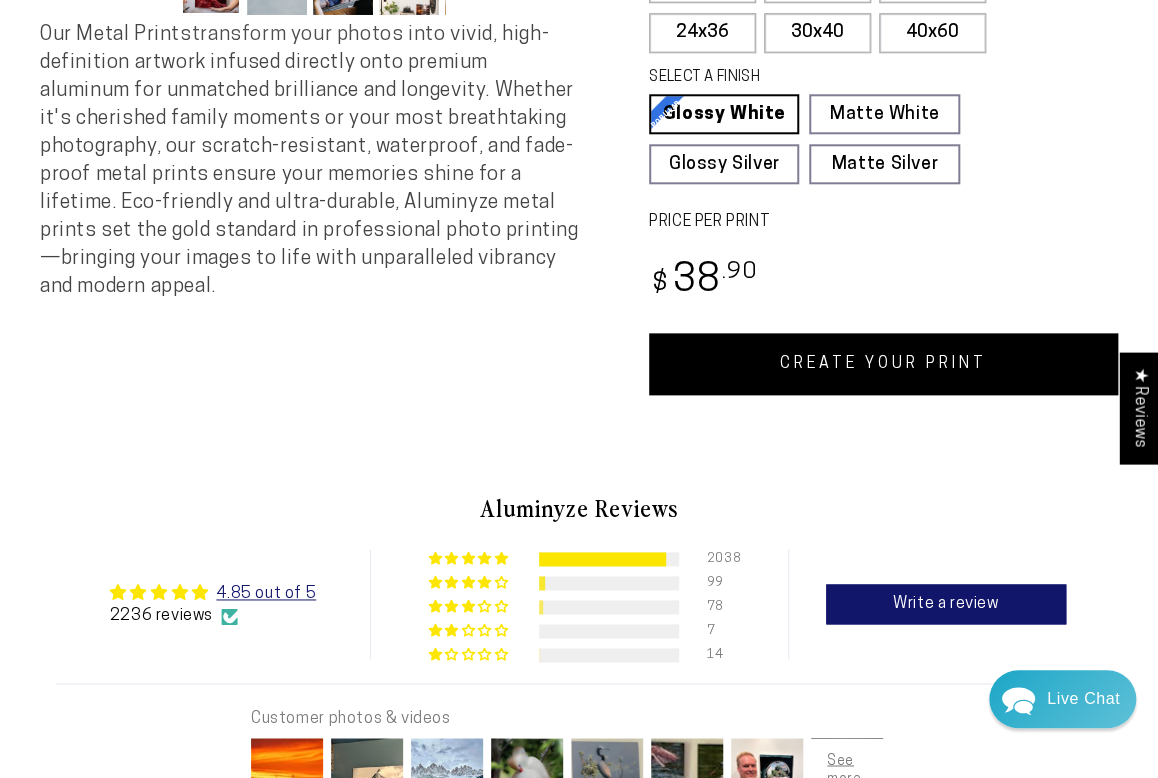 click on "CREATE YOUR PRINT" at bounding box center (883, 364) 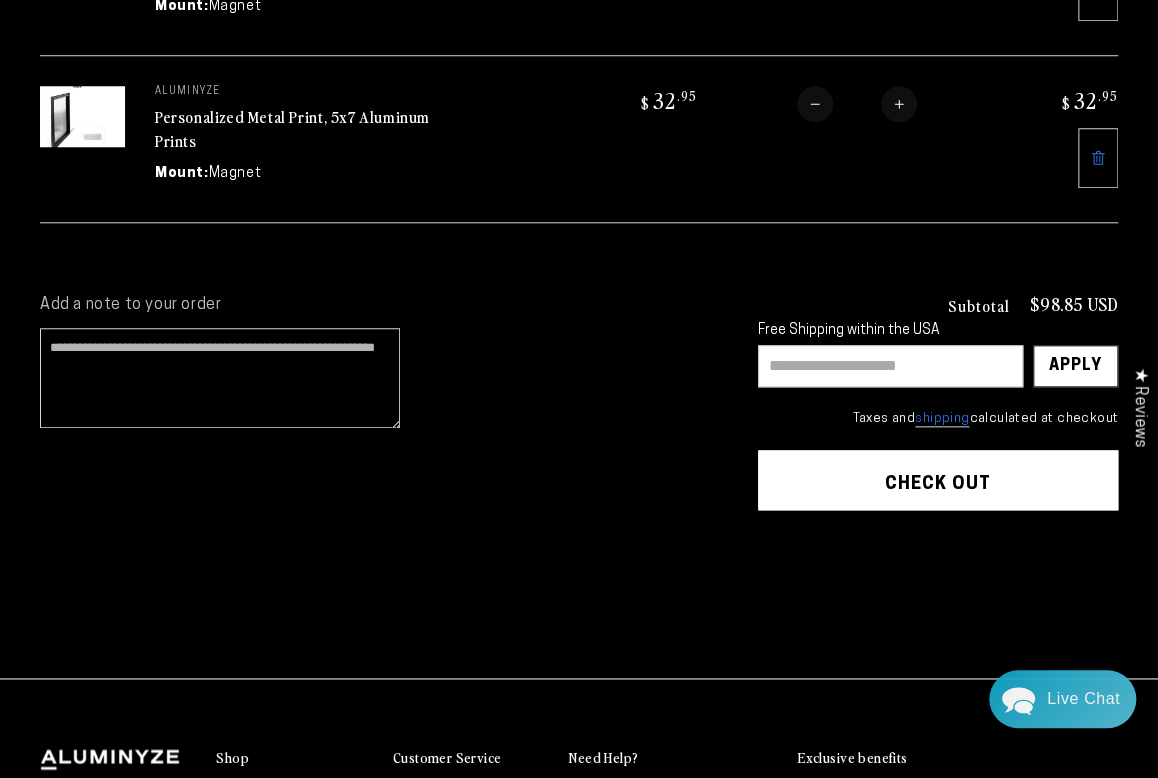scroll, scrollTop: 0, scrollLeft: 0, axis: both 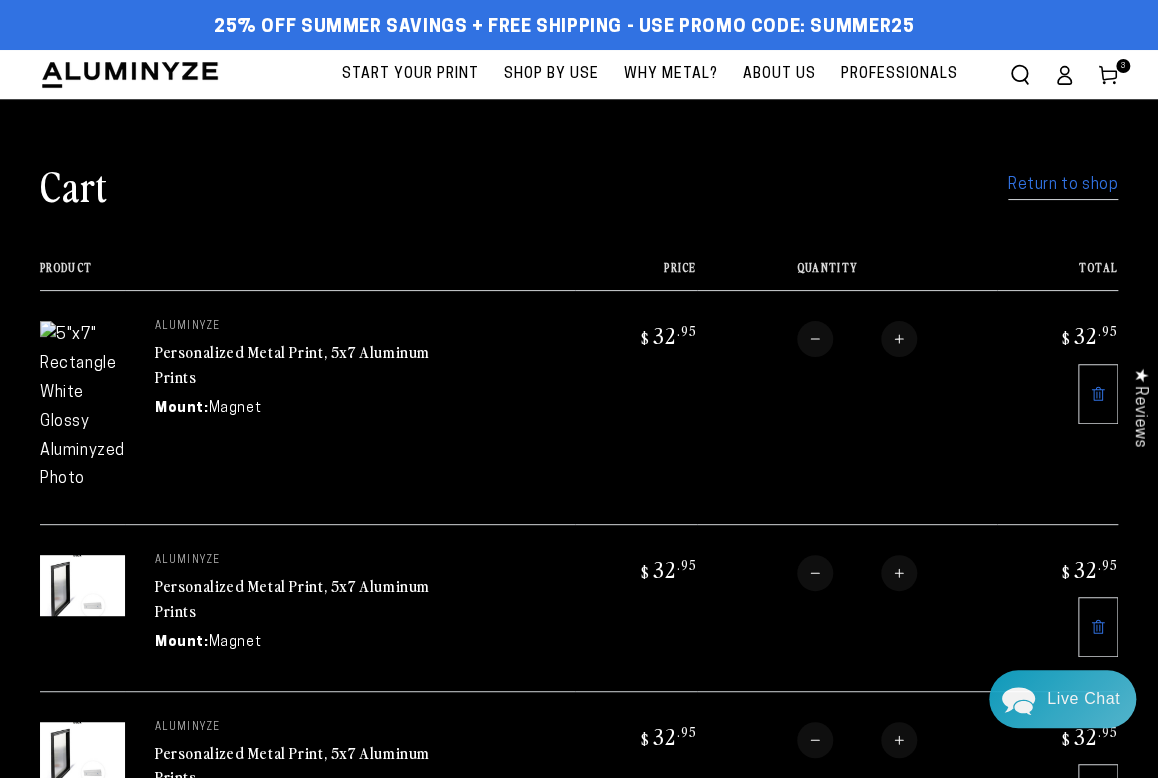 click 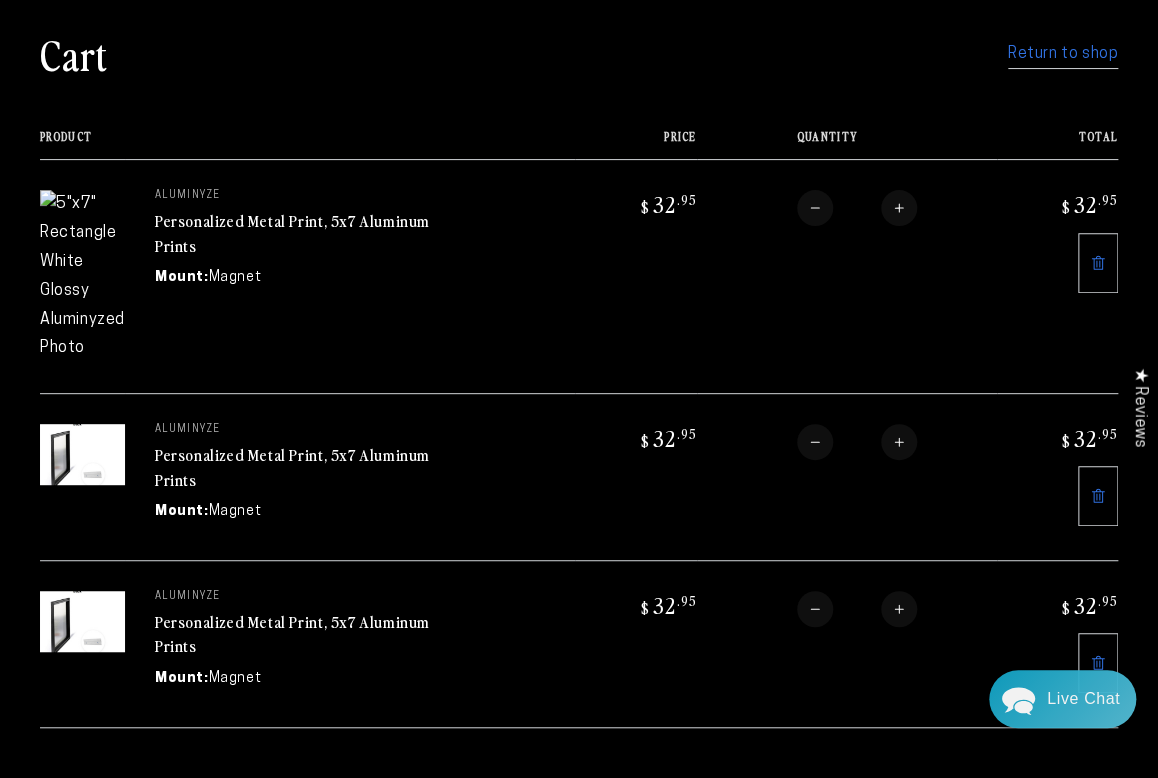 scroll, scrollTop: 0, scrollLeft: 0, axis: both 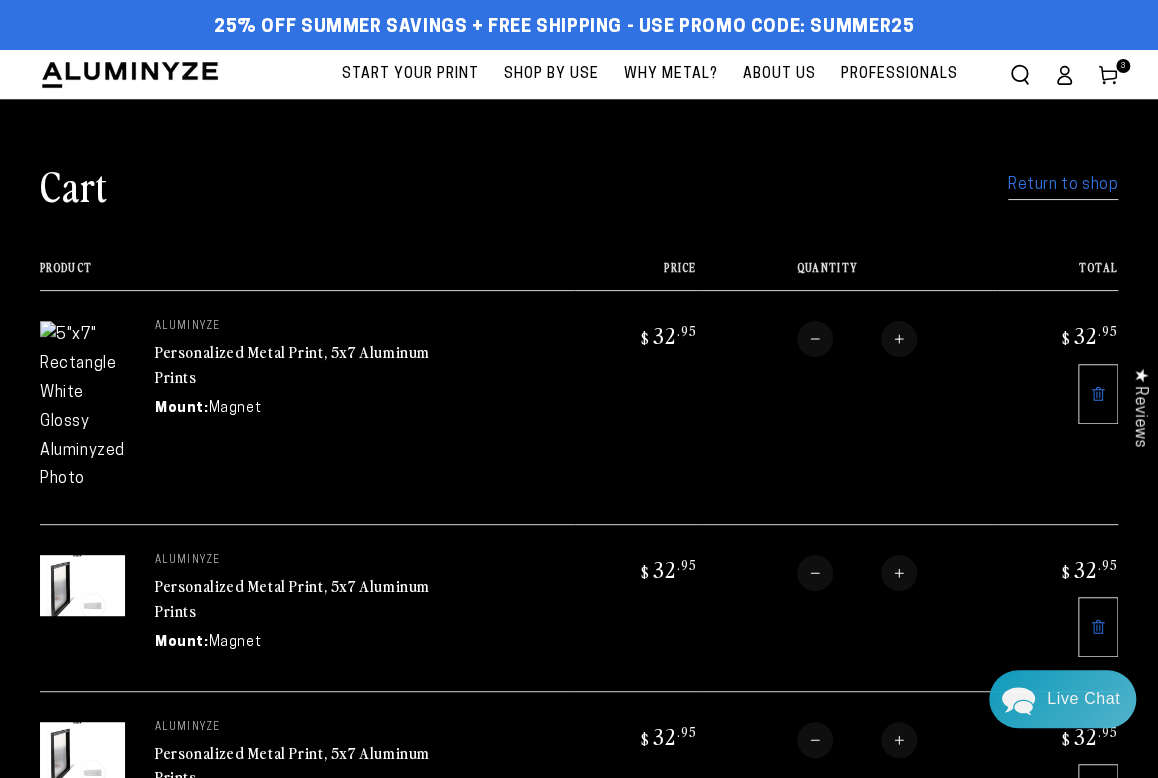 click 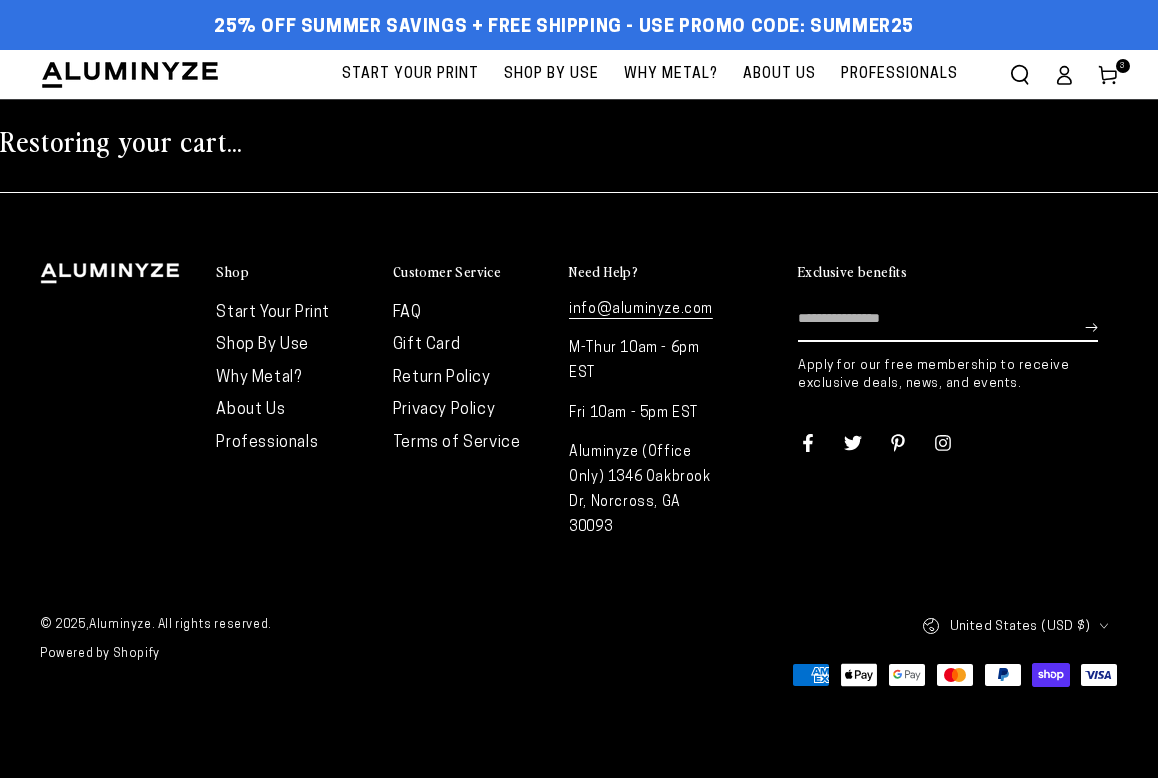 scroll, scrollTop: 0, scrollLeft: 0, axis: both 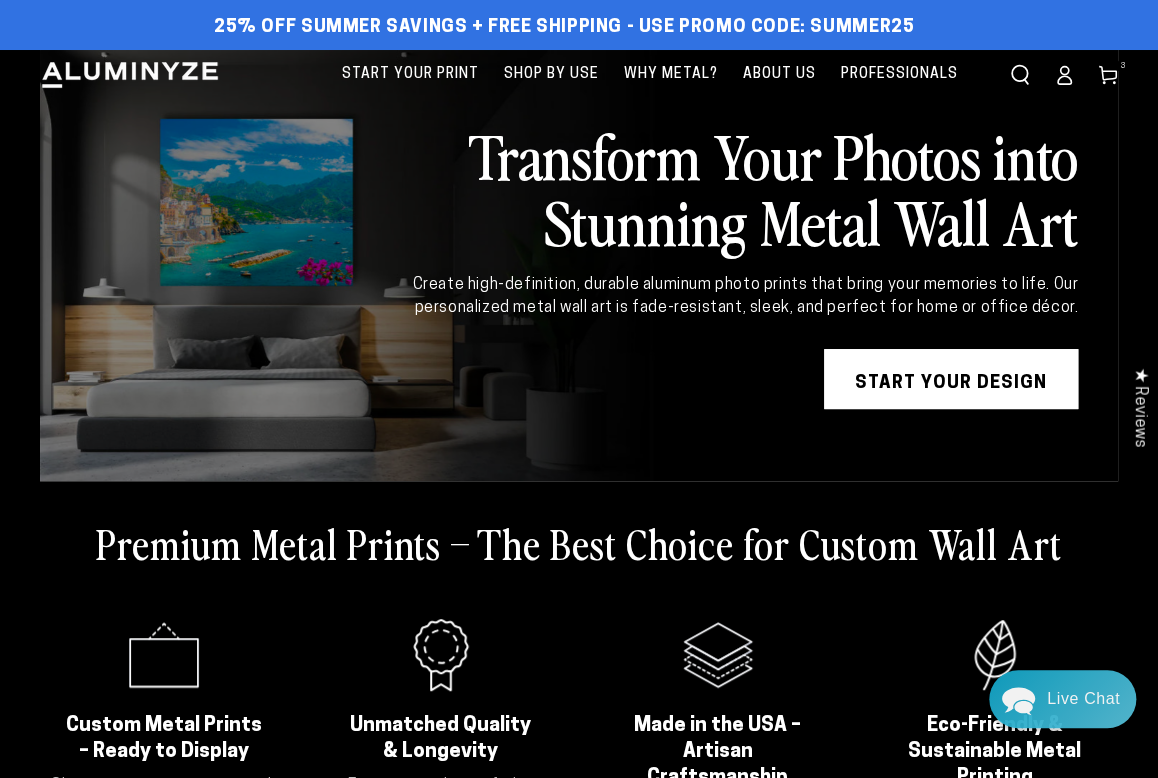 click 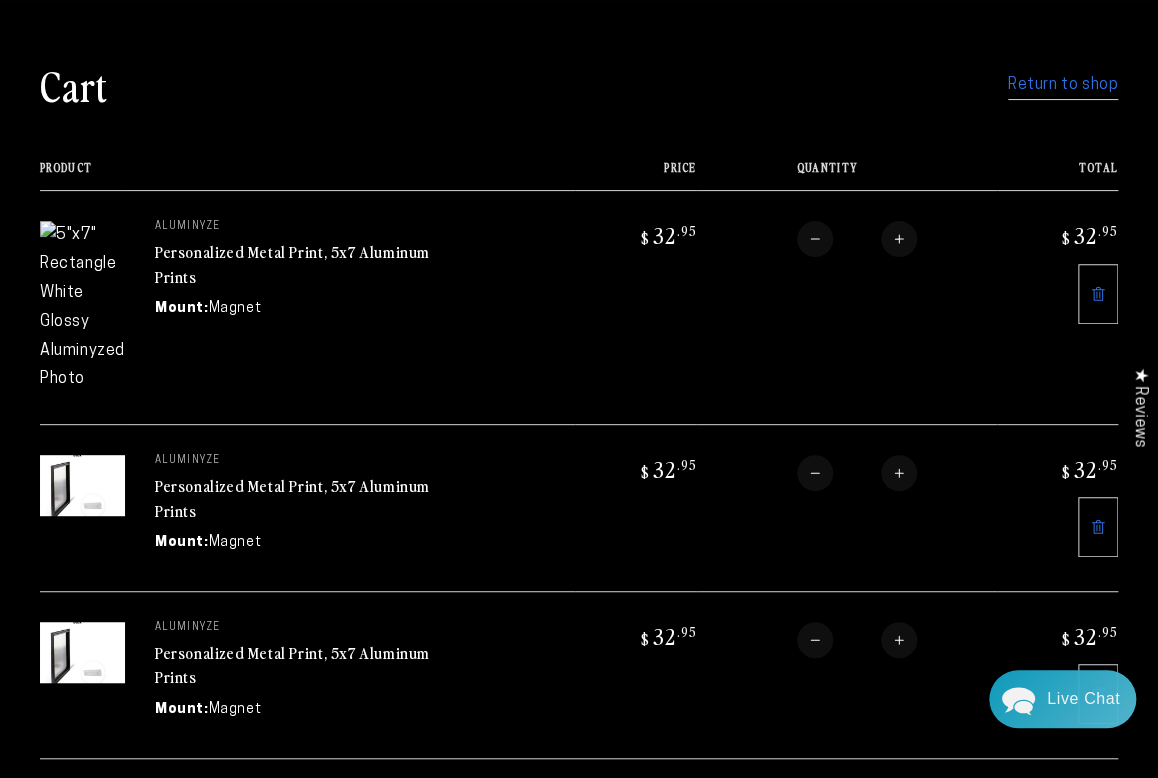 scroll, scrollTop: 100, scrollLeft: 0, axis: vertical 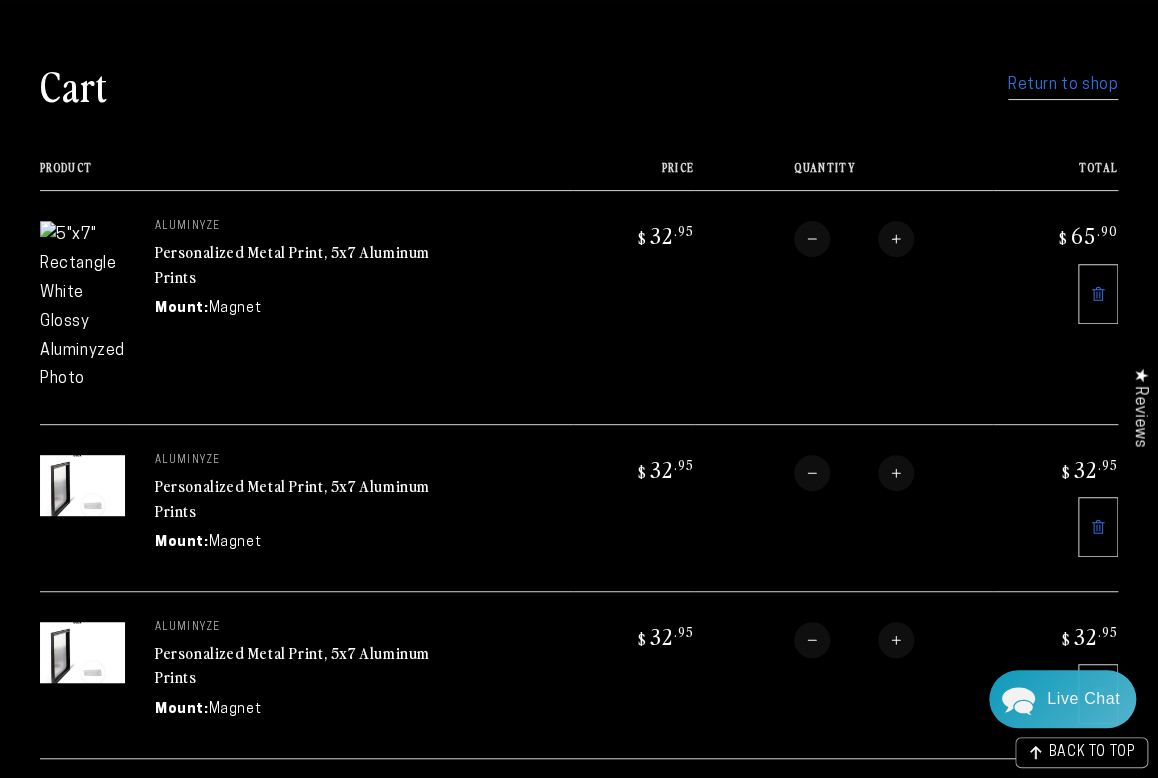 click on "Increase quantity for Personalized Metal Print, 5x7 Aluminum Prints" at bounding box center [896, 473] 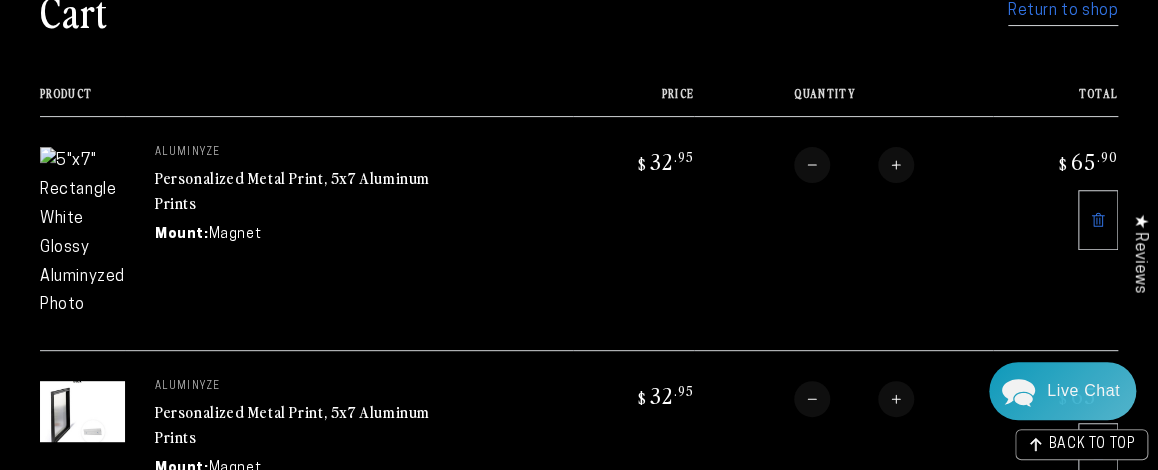 scroll, scrollTop: 180, scrollLeft: 0, axis: vertical 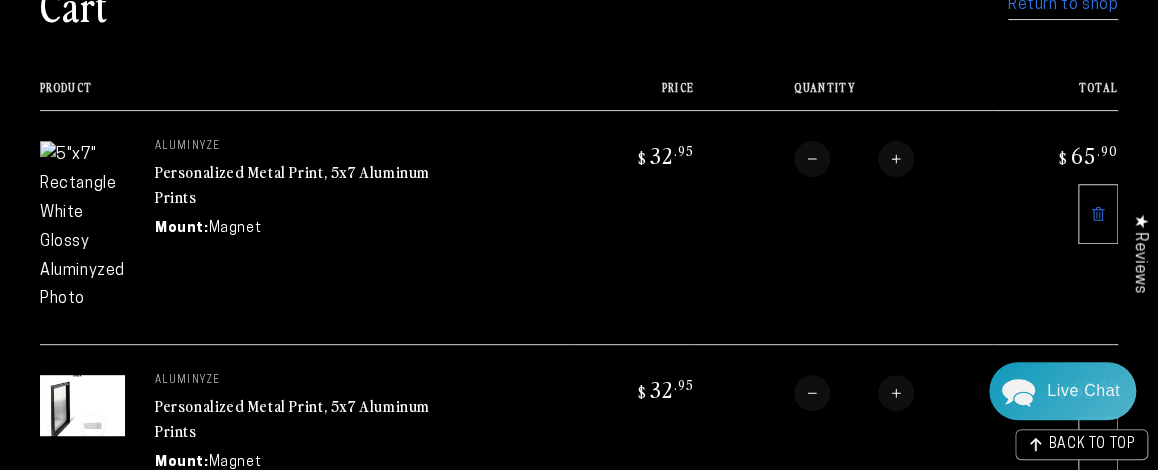 click on "Increase quantity for Personalized Metal Print, 5x7 Aluminum Prints" at bounding box center [896, 393] 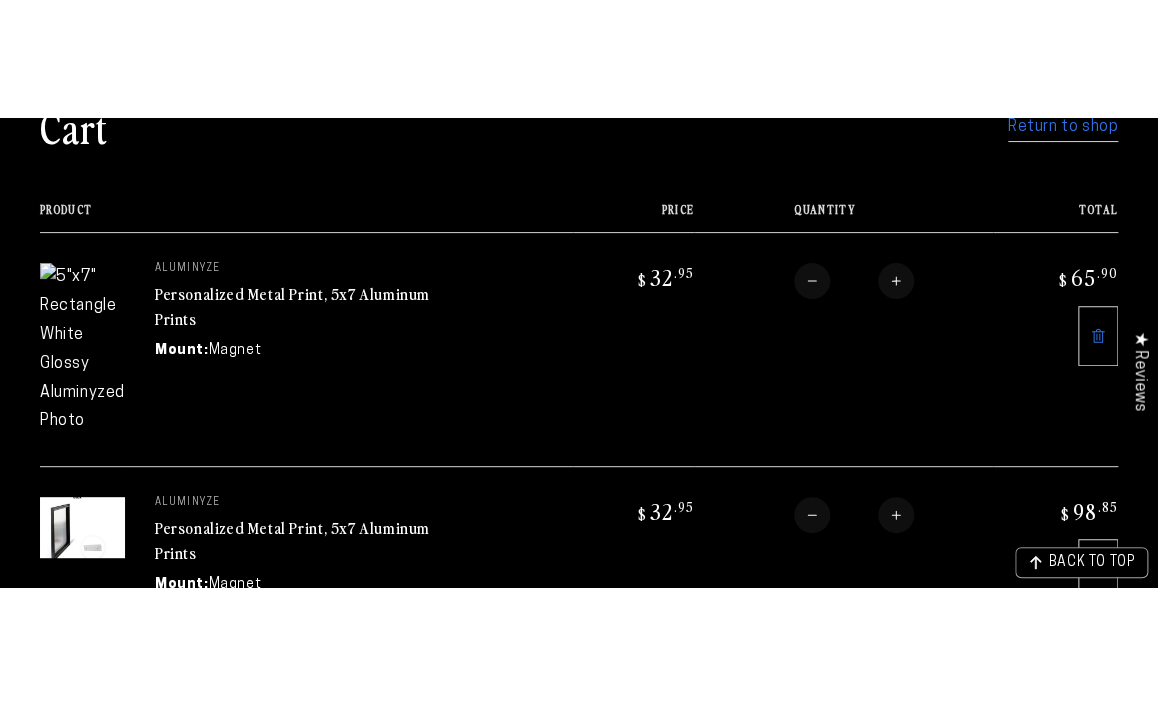 scroll, scrollTop: 180, scrollLeft: 0, axis: vertical 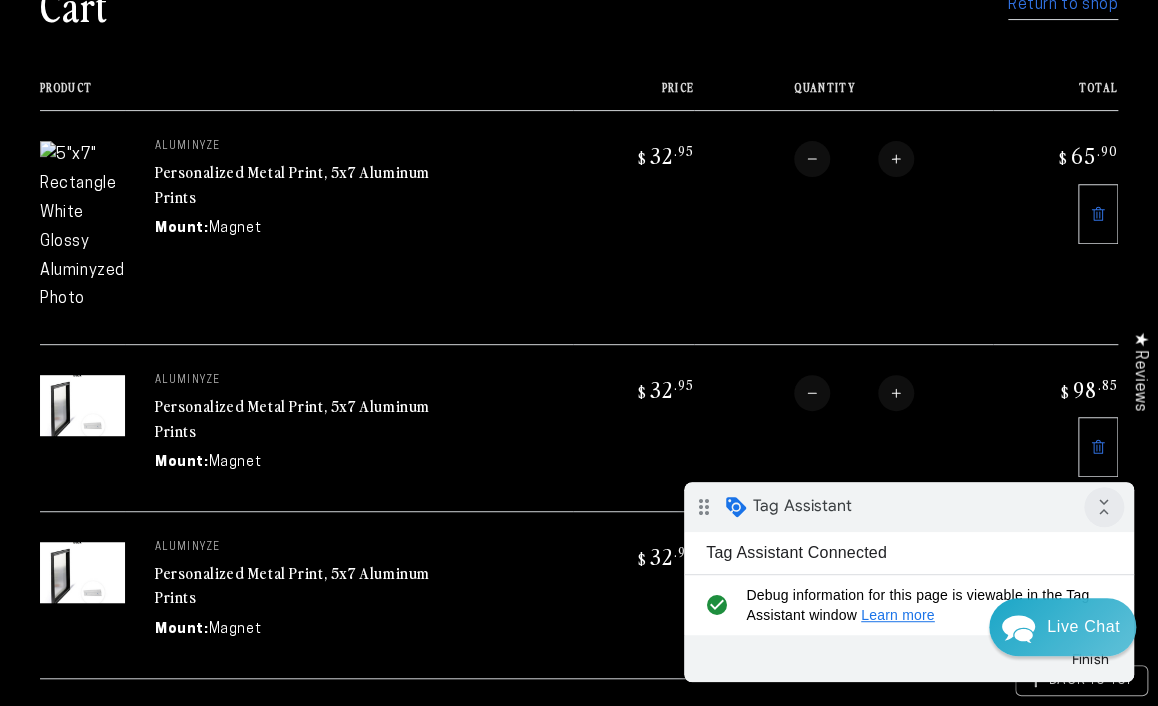 click on "collapse_all" at bounding box center [1104, 507] 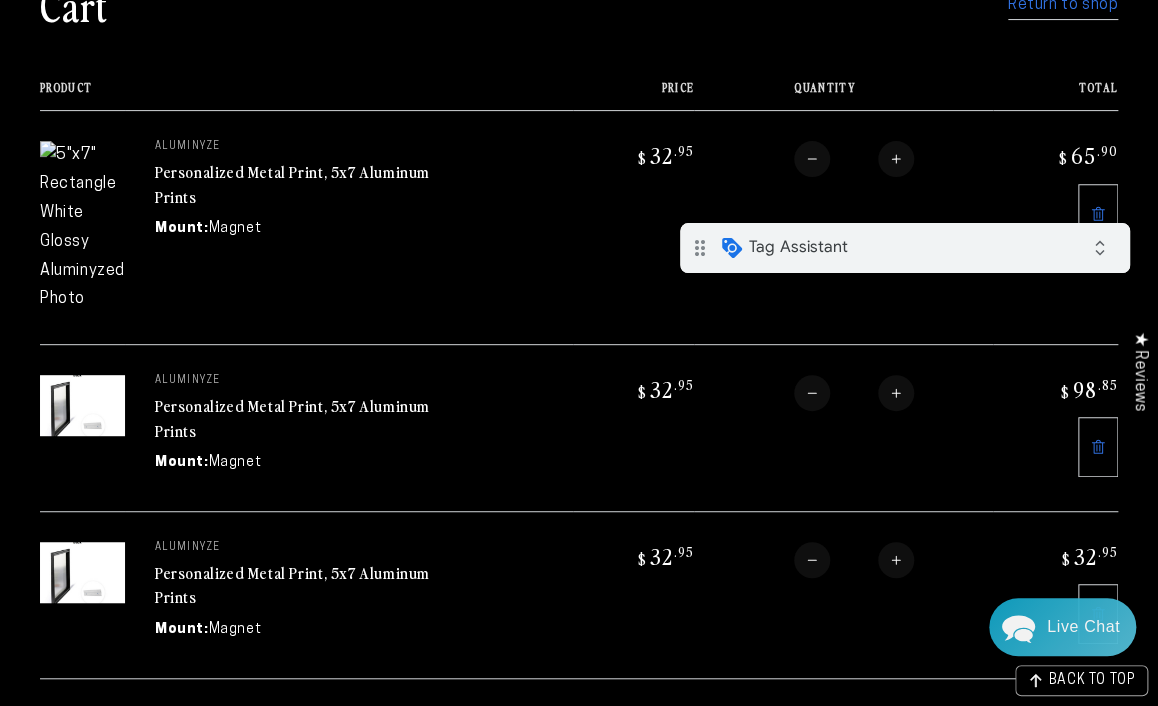 click on "Tag Assistant" at bounding box center [798, 246] 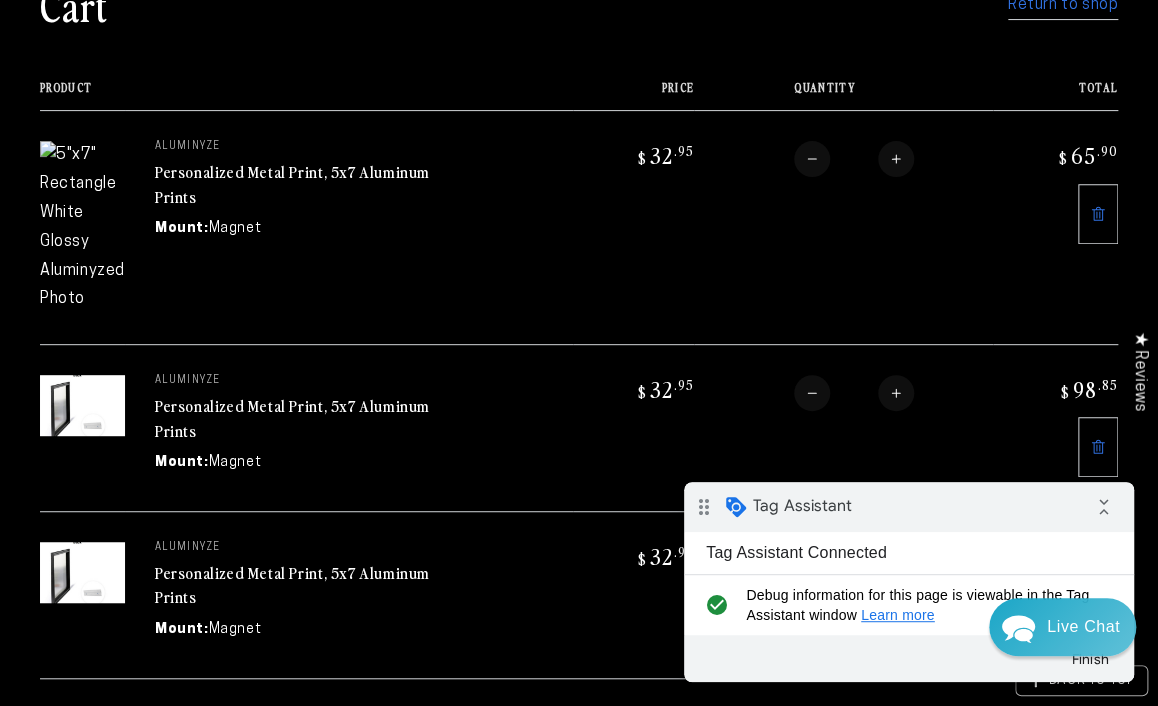 scroll, scrollTop: 0, scrollLeft: 0, axis: both 